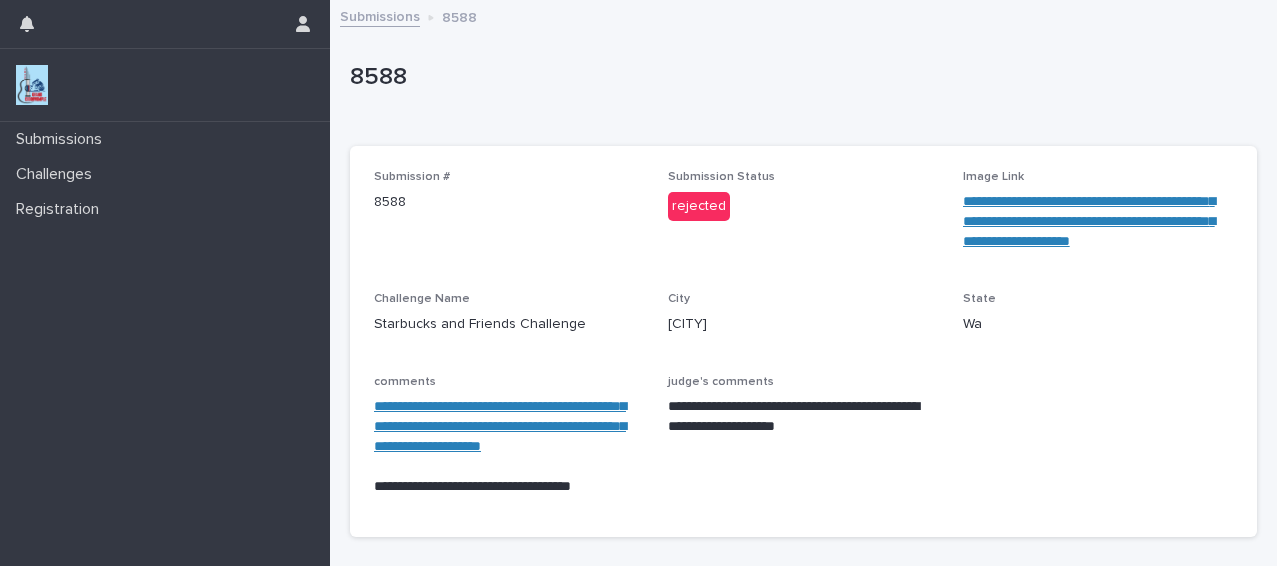 scroll, scrollTop: 0, scrollLeft: 0, axis: both 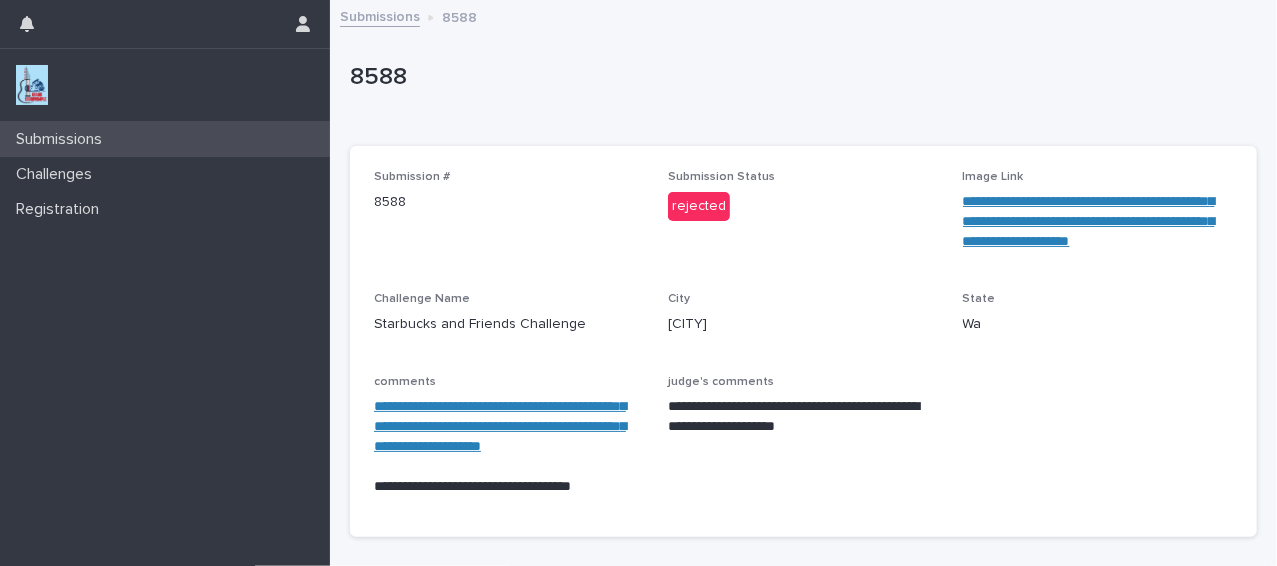 click on "Submissions" at bounding box center [165, 139] 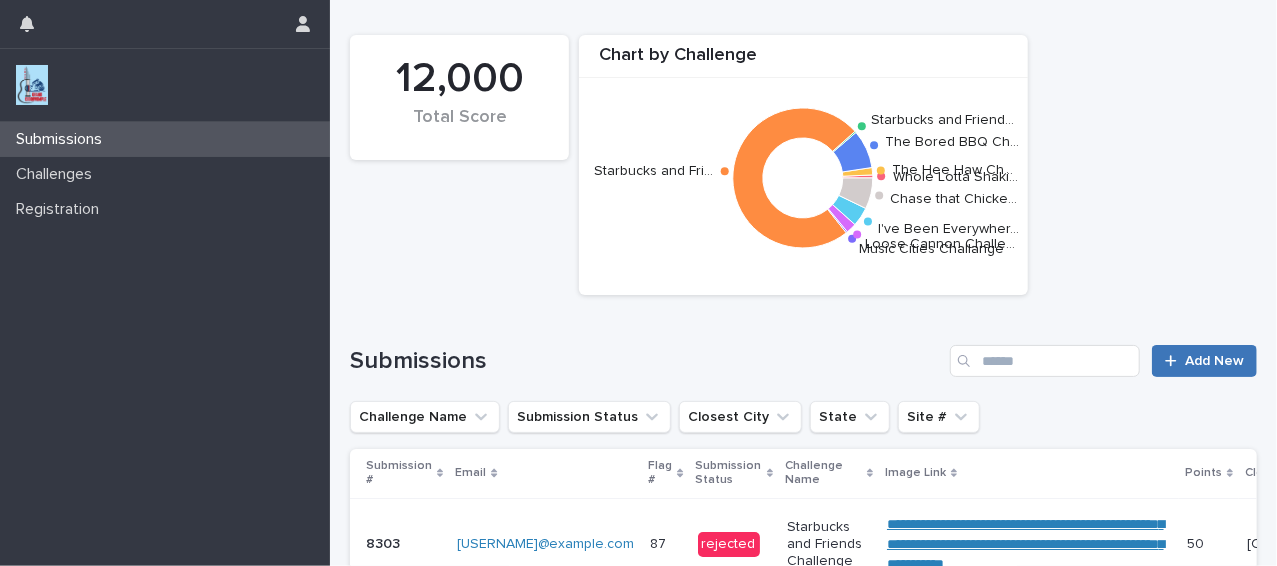 click on "Add New" at bounding box center [1204, 361] 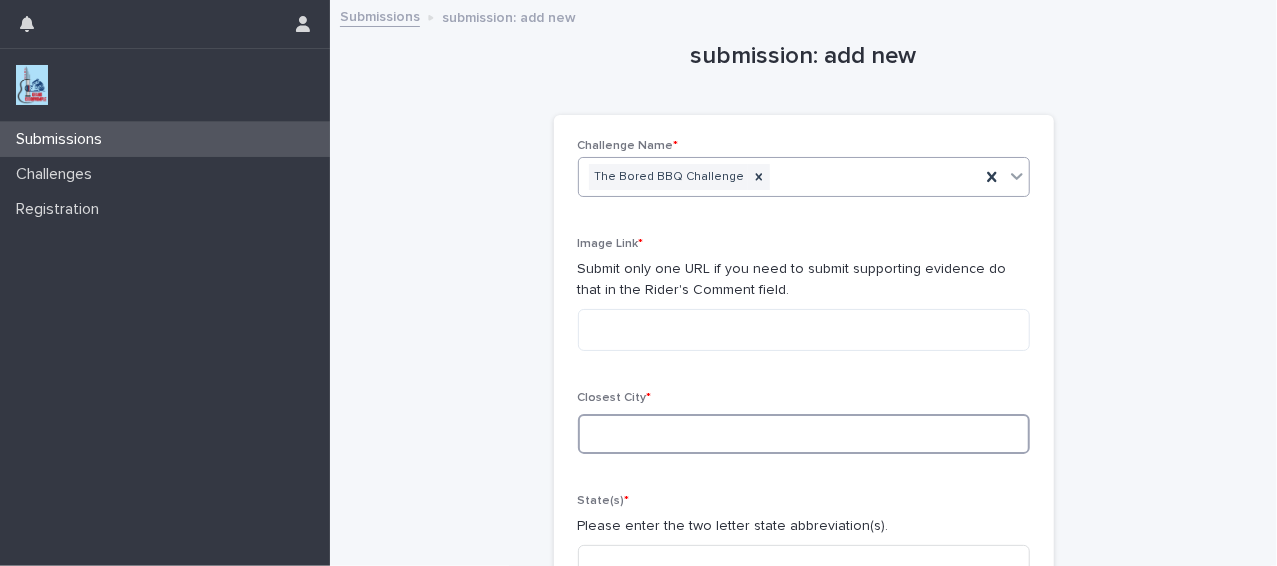 click at bounding box center [804, 434] 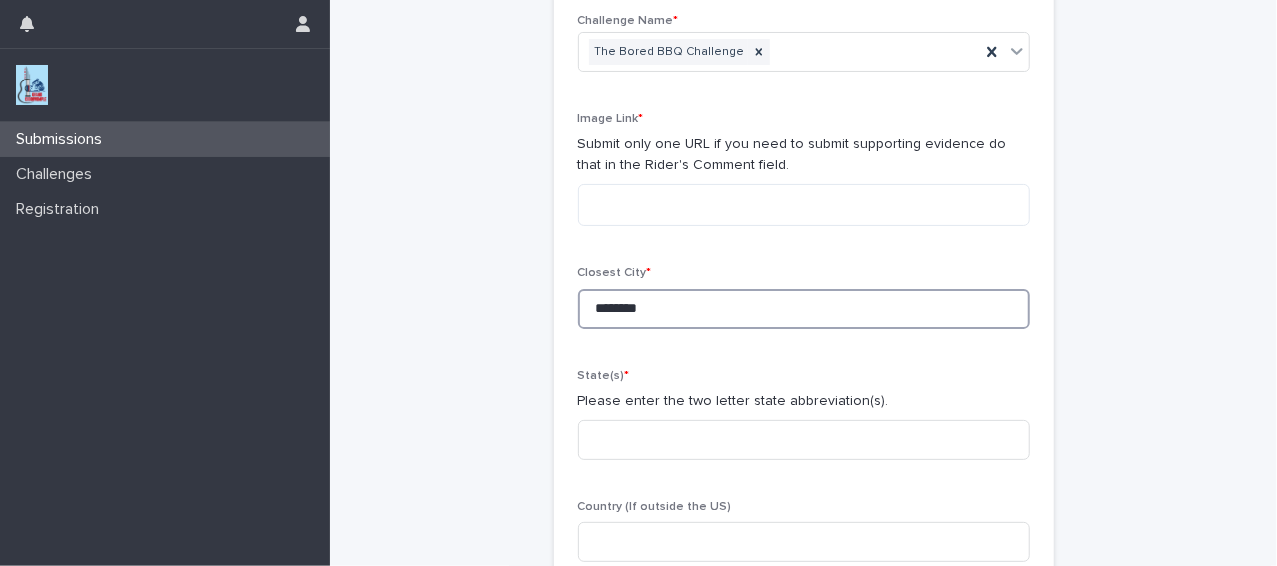 scroll, scrollTop: 128, scrollLeft: 0, axis: vertical 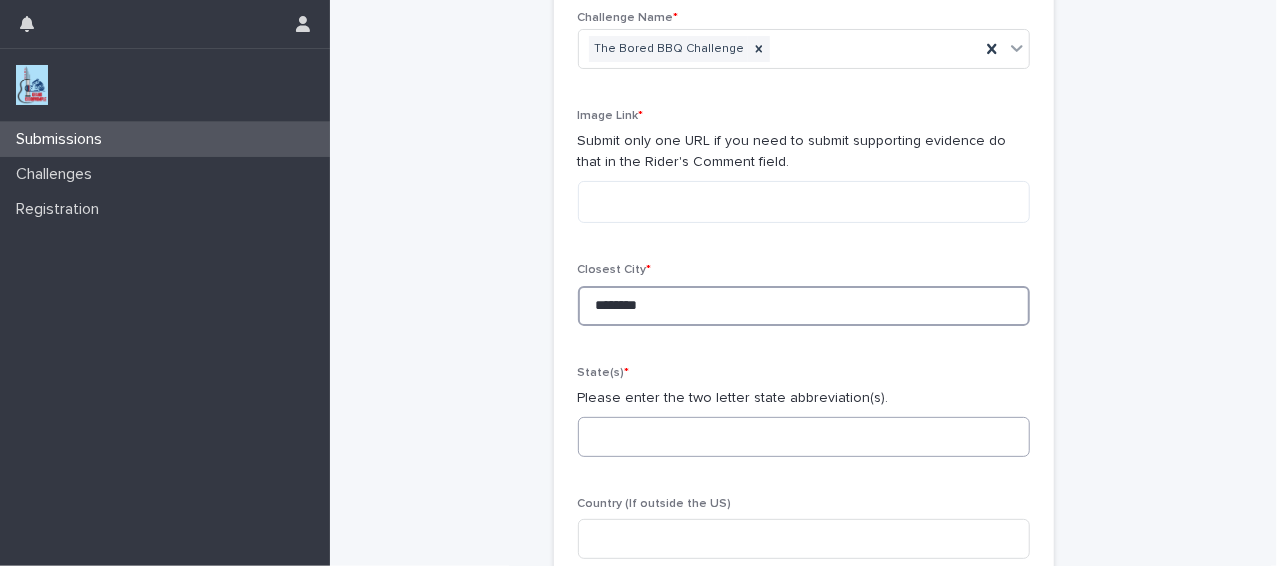 type on "********" 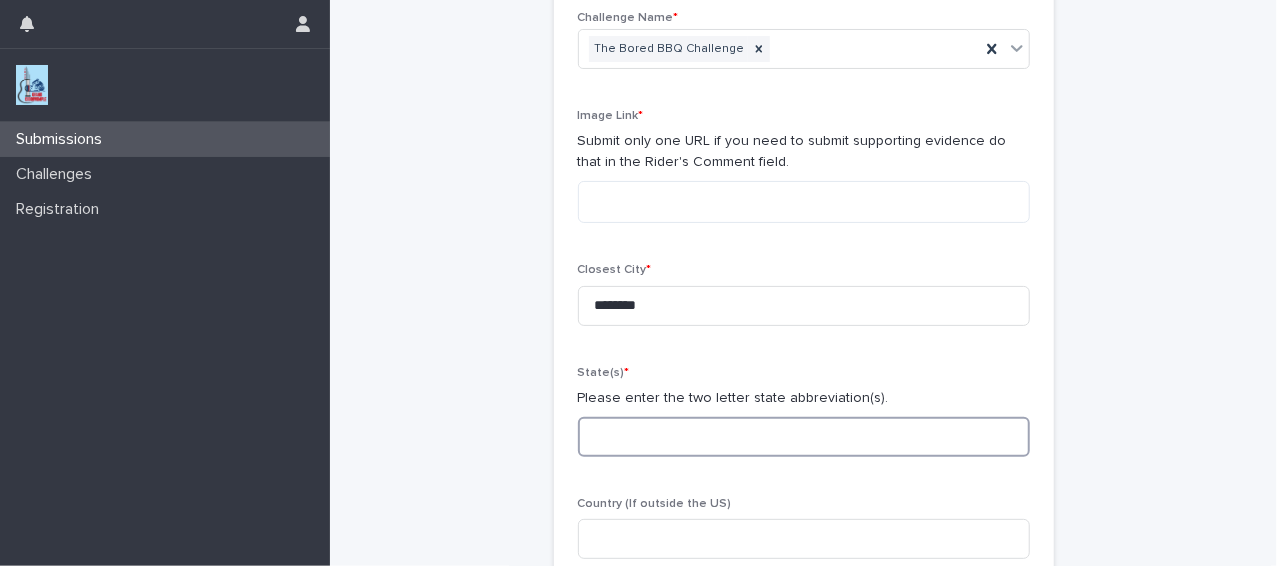 click at bounding box center (804, 437) 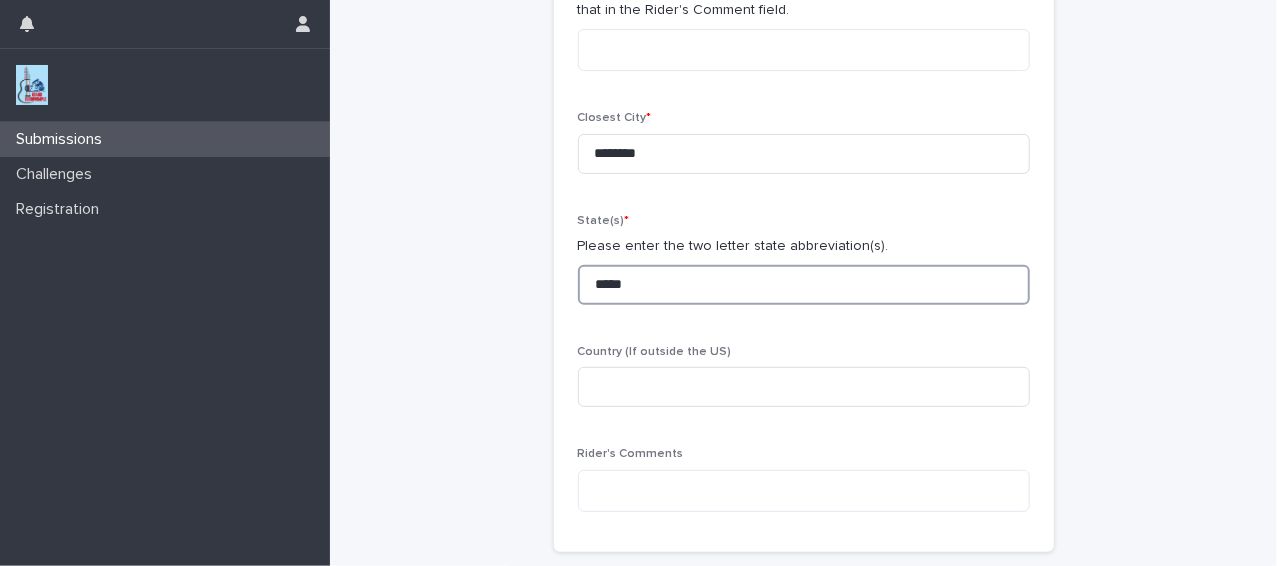 scroll, scrollTop: 281, scrollLeft: 0, axis: vertical 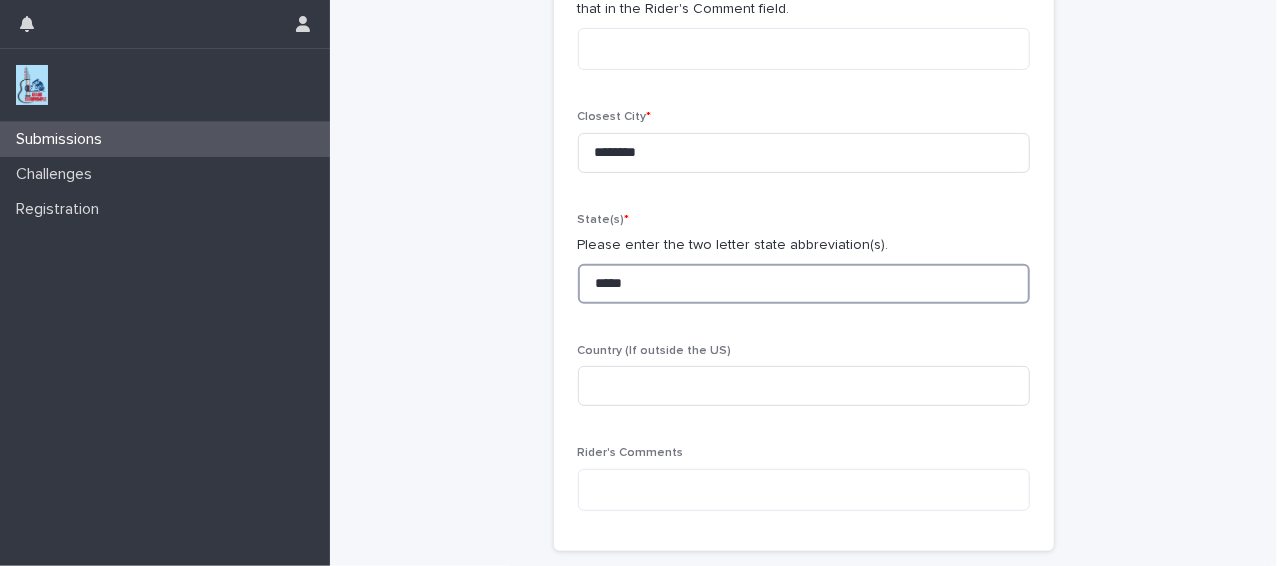 type on "*****" 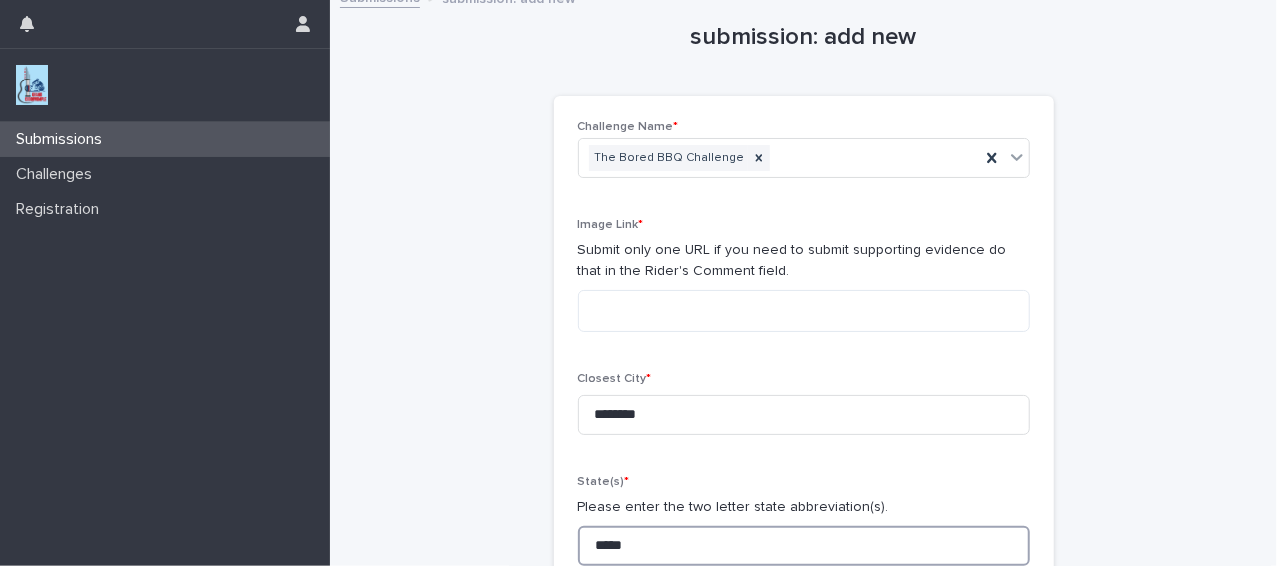 scroll, scrollTop: 17, scrollLeft: 0, axis: vertical 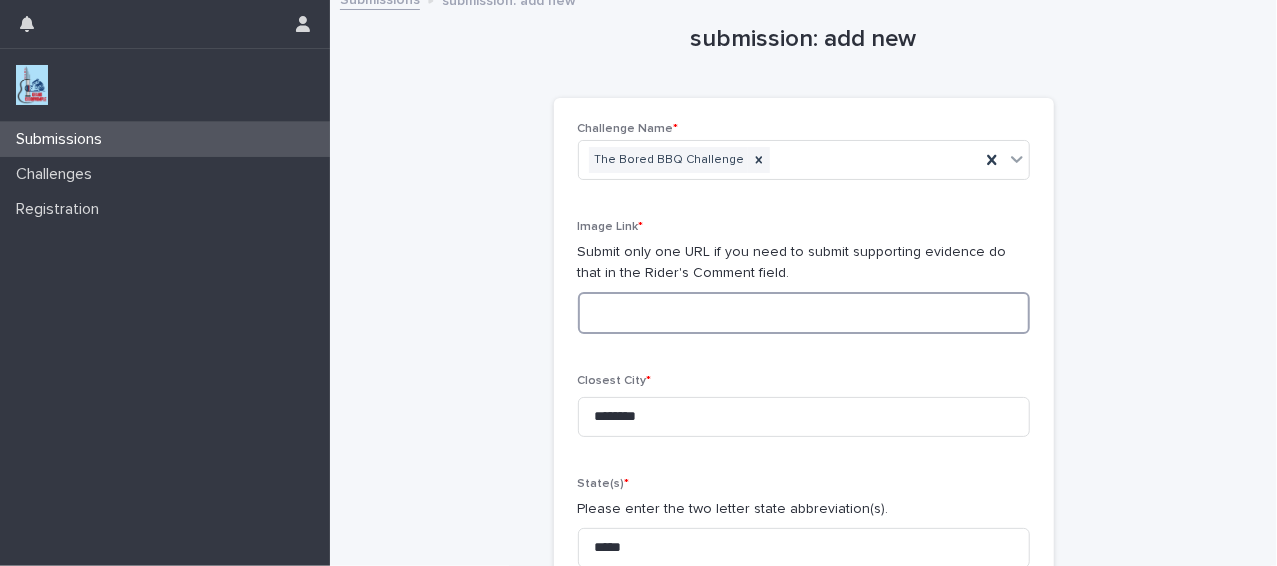 click at bounding box center (804, 313) 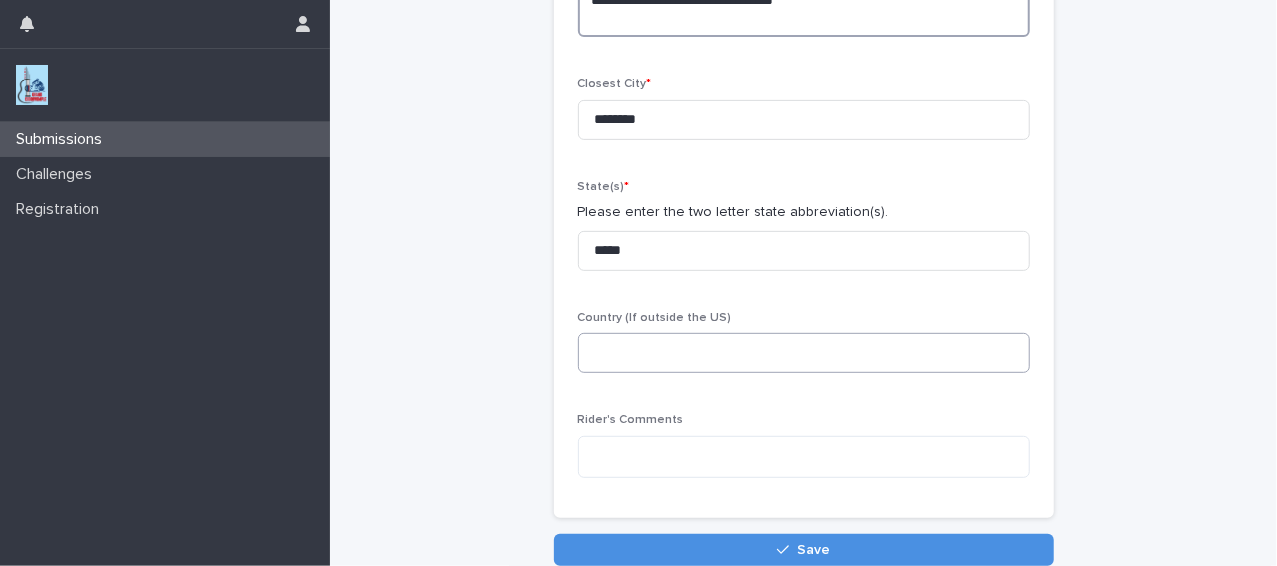 scroll, scrollTop: 397, scrollLeft: 0, axis: vertical 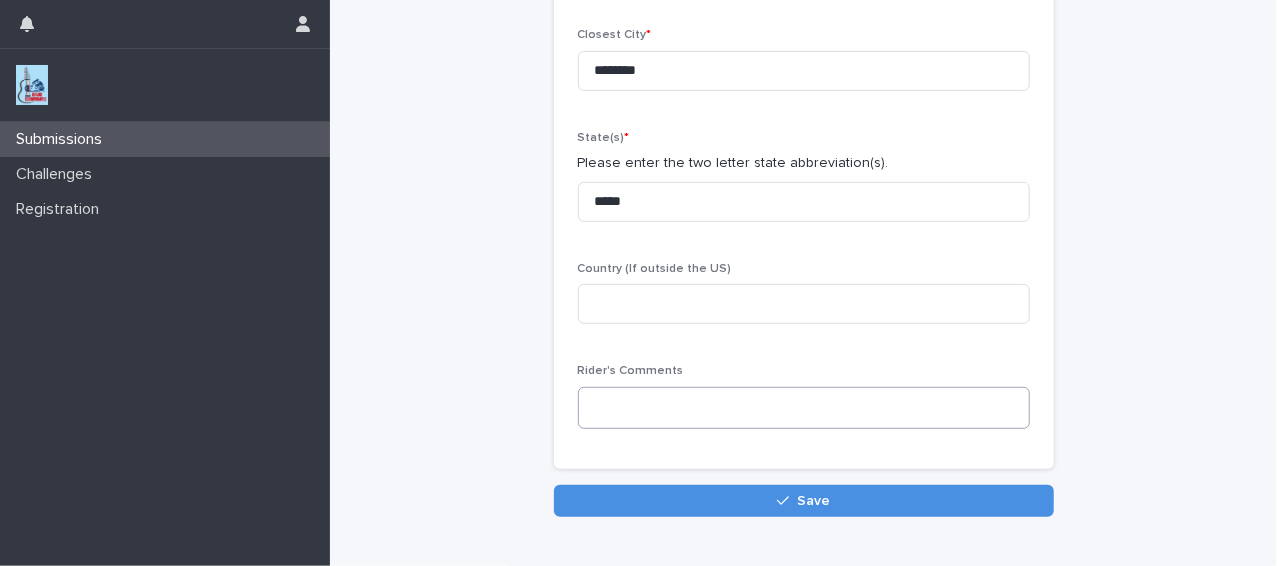 type on "**********" 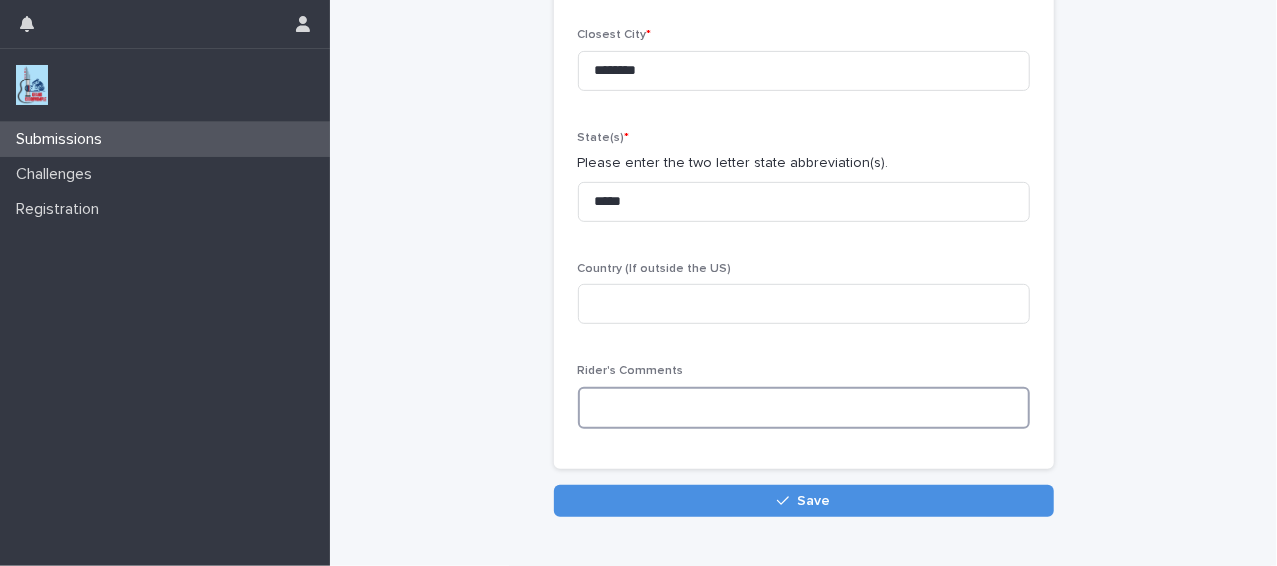 click at bounding box center [804, 408] 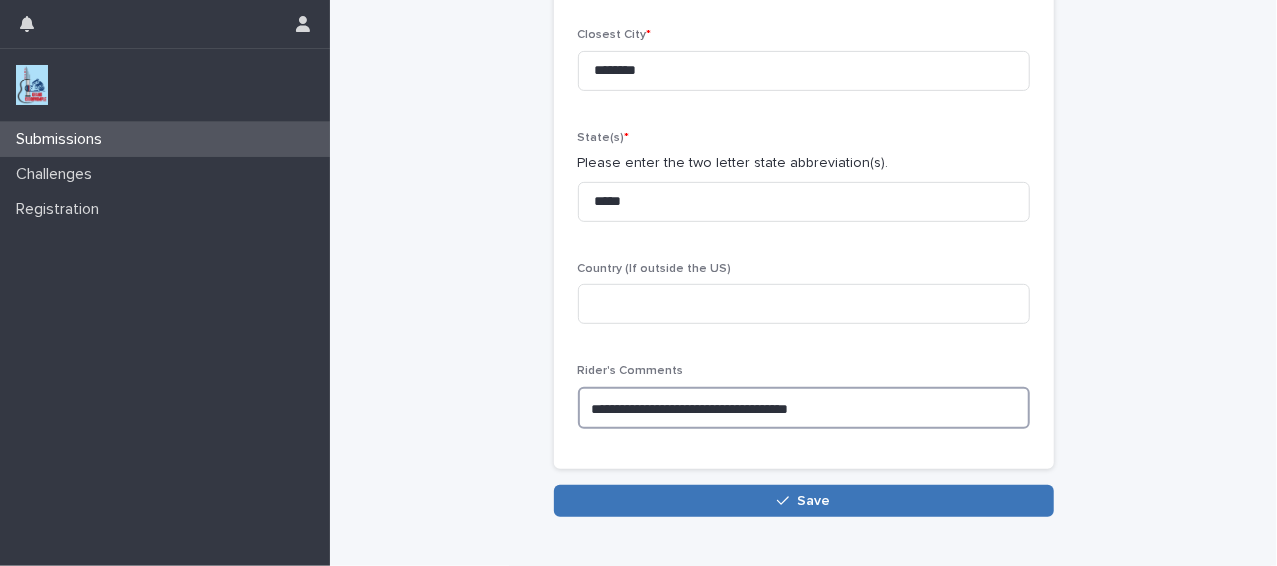 type on "**********" 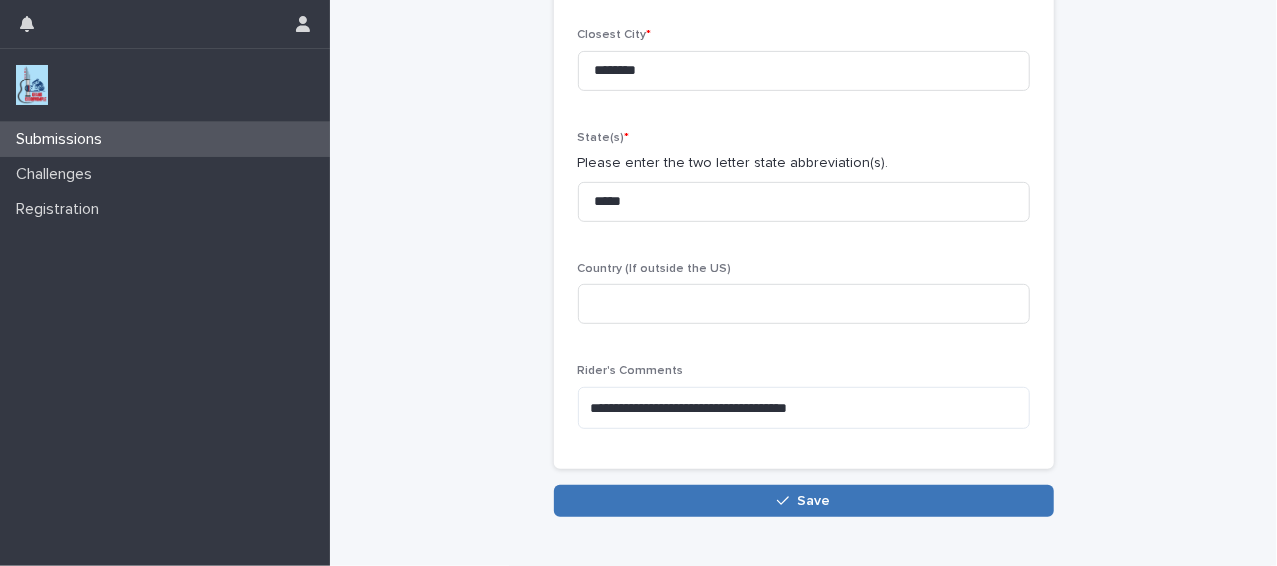 click on "Save" at bounding box center (804, 501) 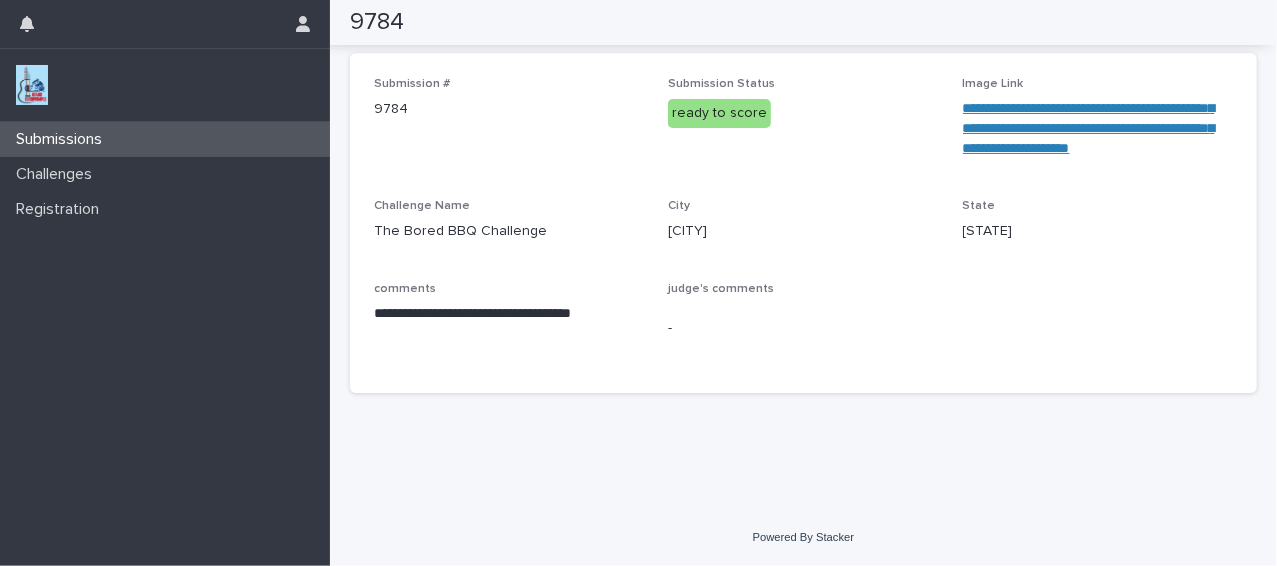 scroll, scrollTop: 132, scrollLeft: 0, axis: vertical 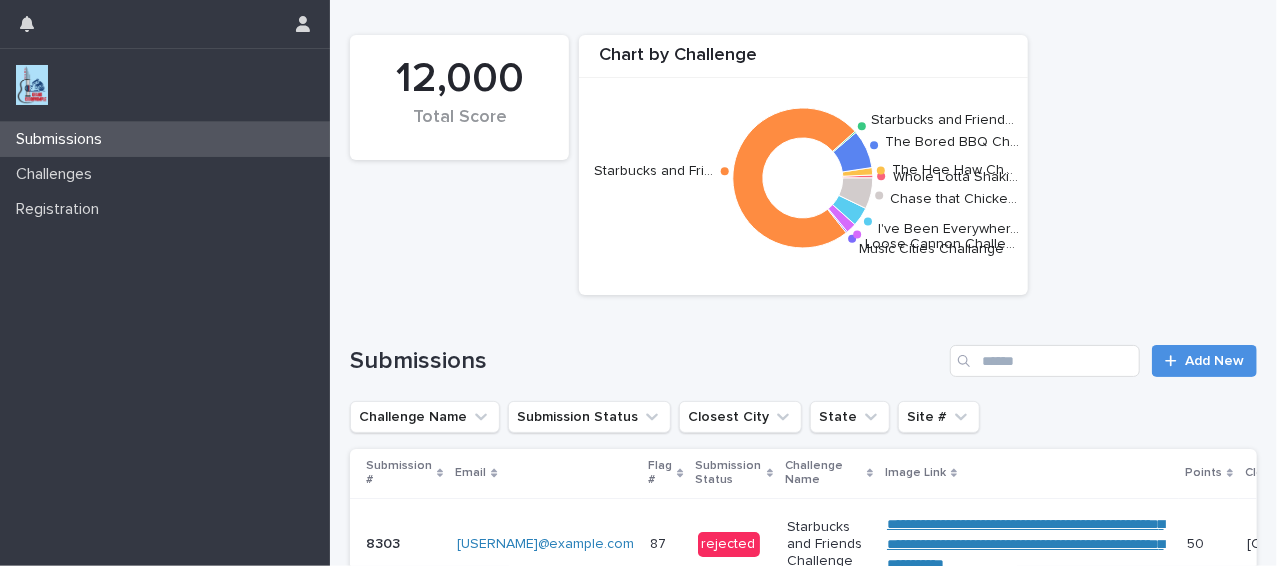 click on "Submissions" at bounding box center [63, 139] 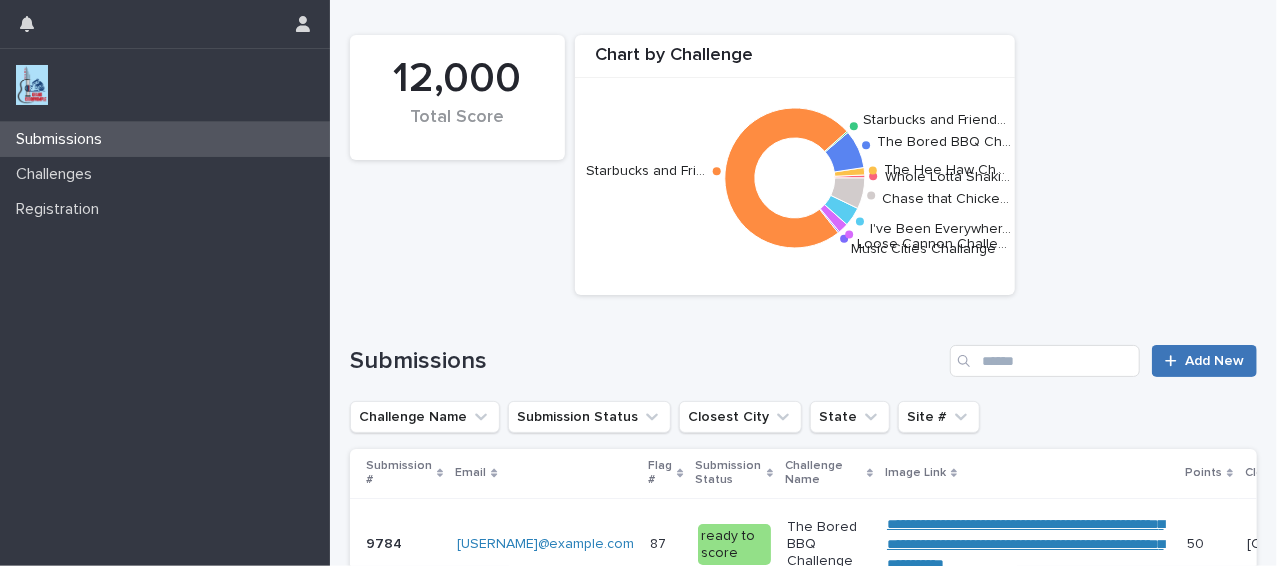 click on "Add New" at bounding box center (1204, 361) 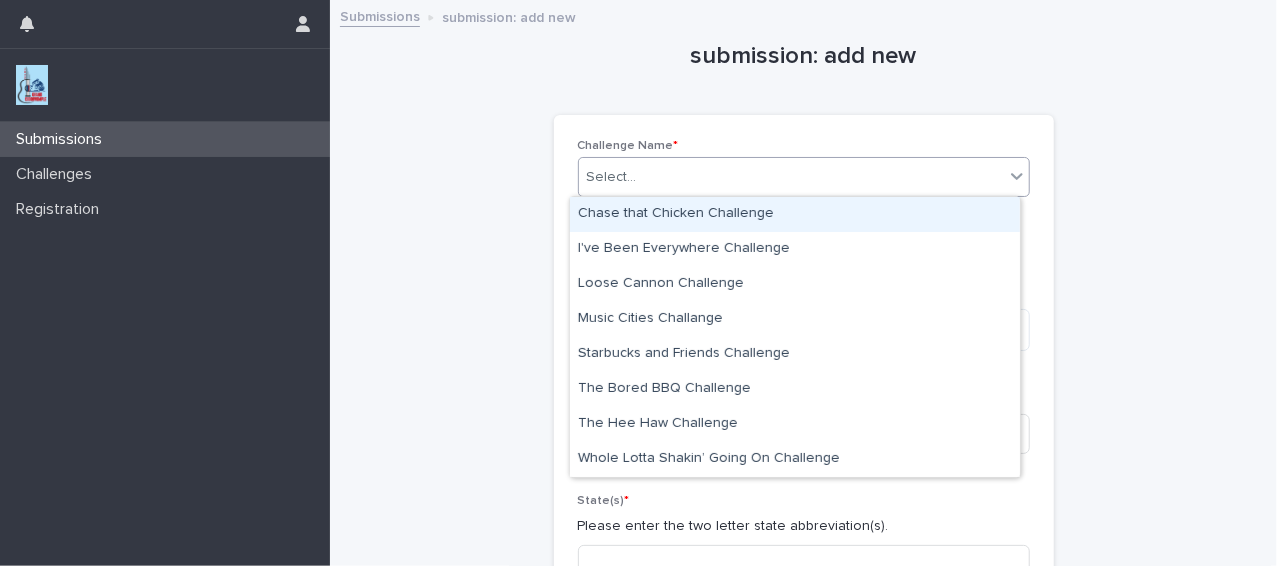 click on "Select..." at bounding box center [791, 177] 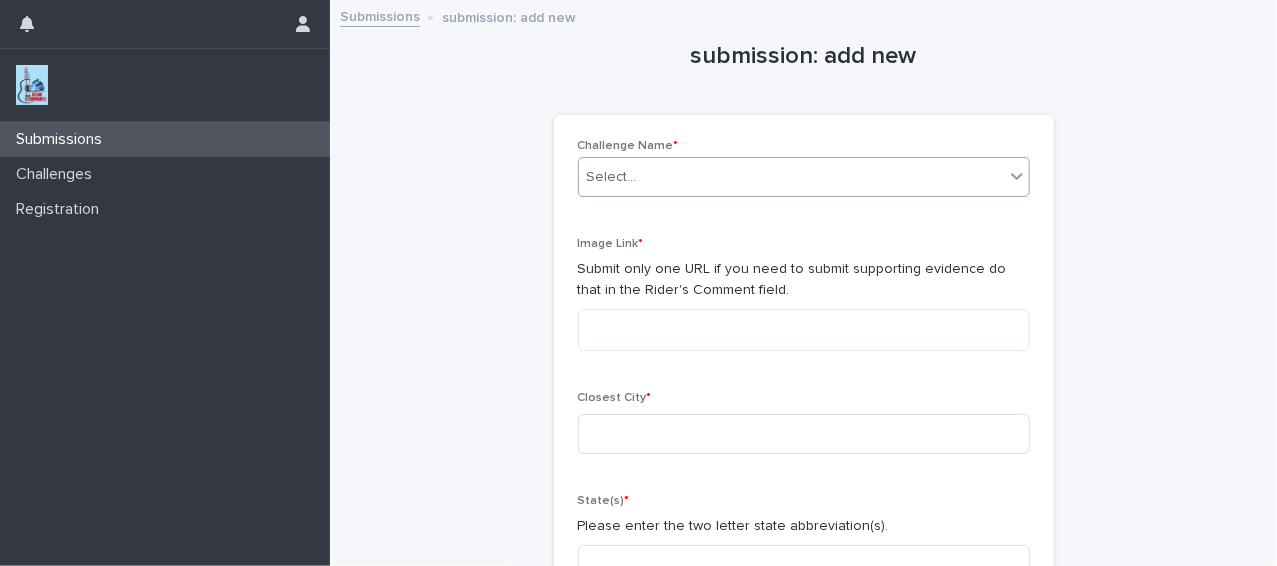 click on "Select..." at bounding box center (791, 177) 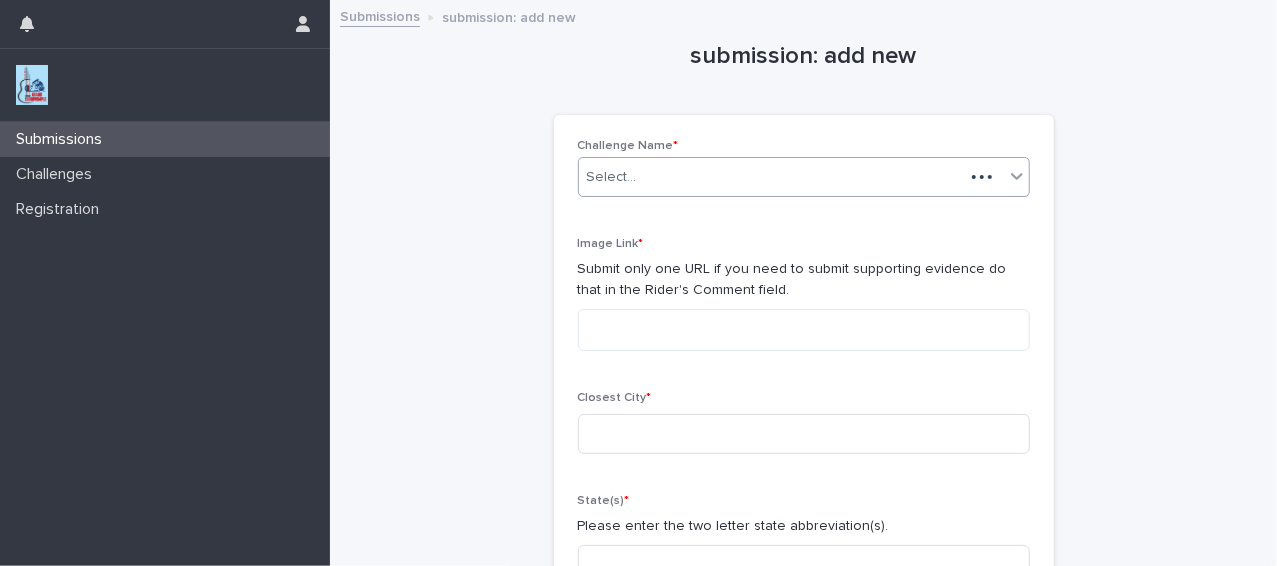 click on "Select..." at bounding box center [771, 177] 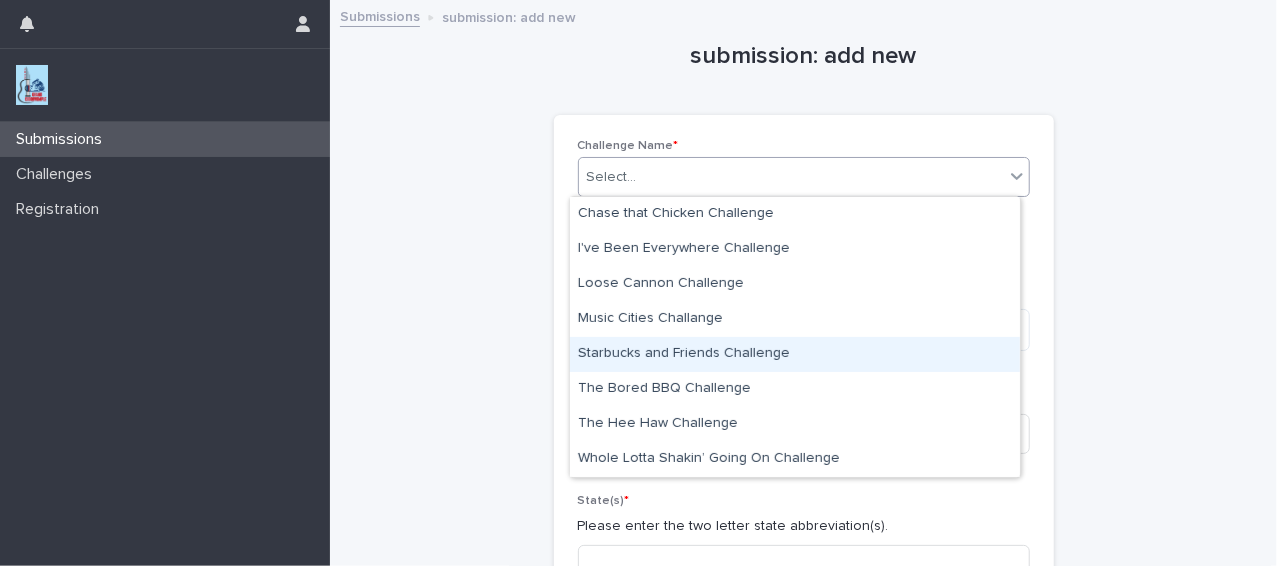 click on "Starbucks and Friends Challenge" at bounding box center (795, 354) 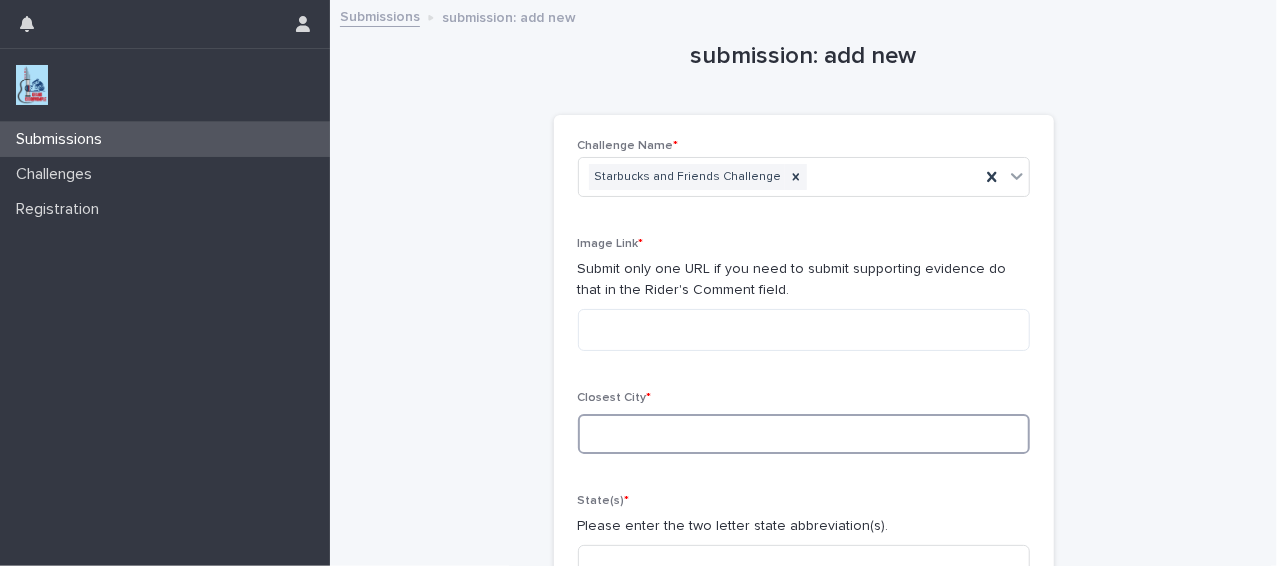 click at bounding box center [804, 434] 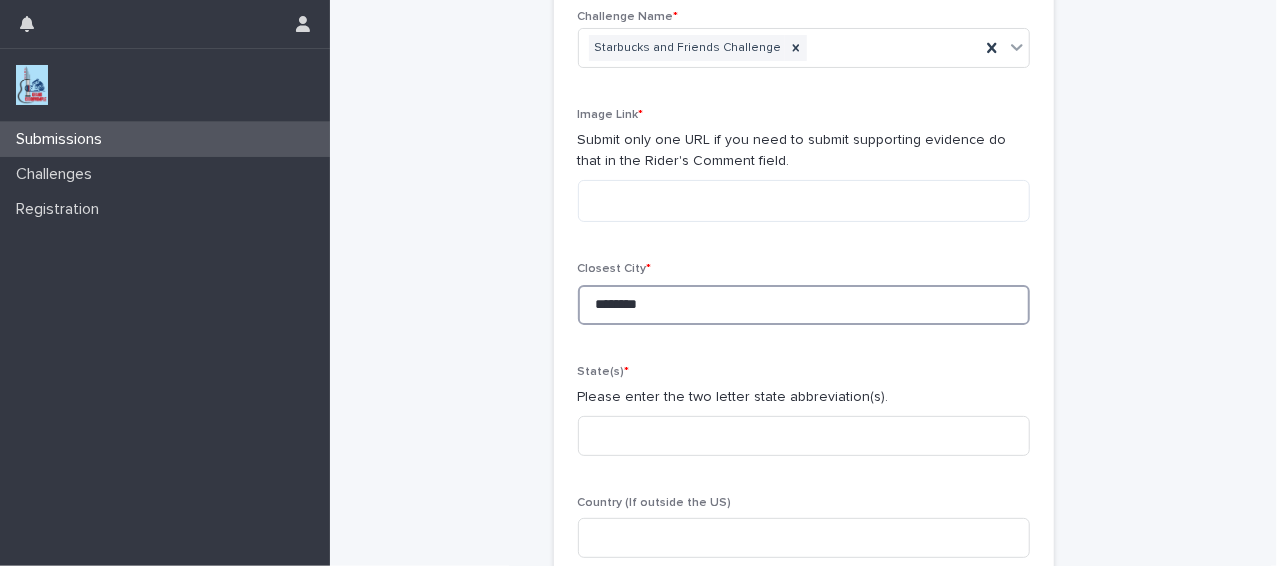 scroll, scrollTop: 136, scrollLeft: 0, axis: vertical 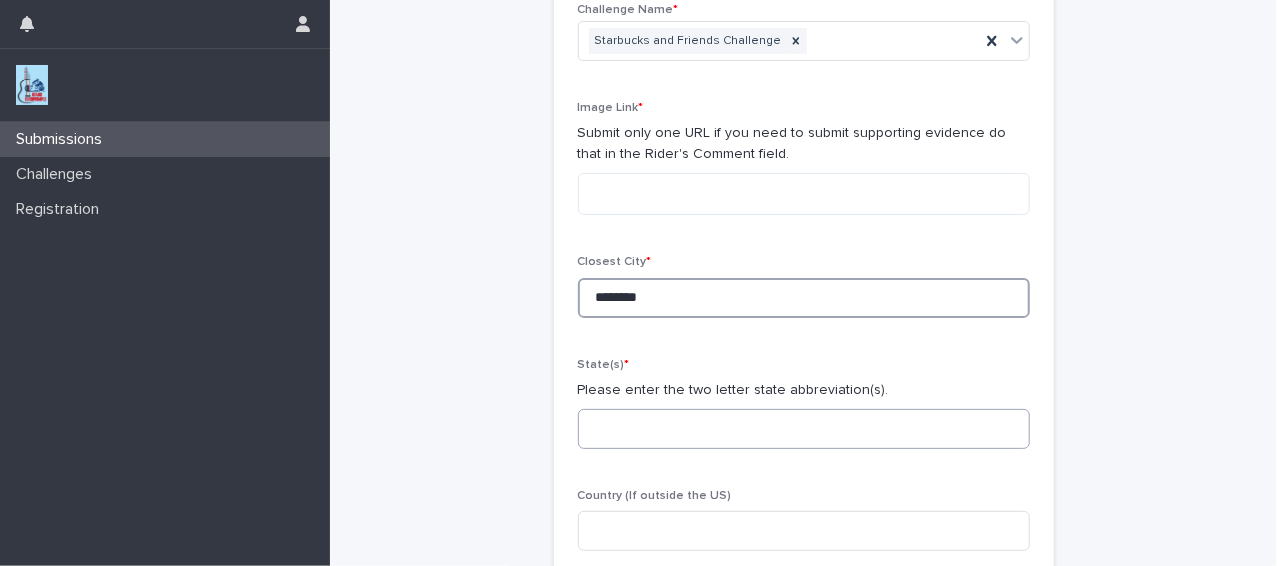 type on "********" 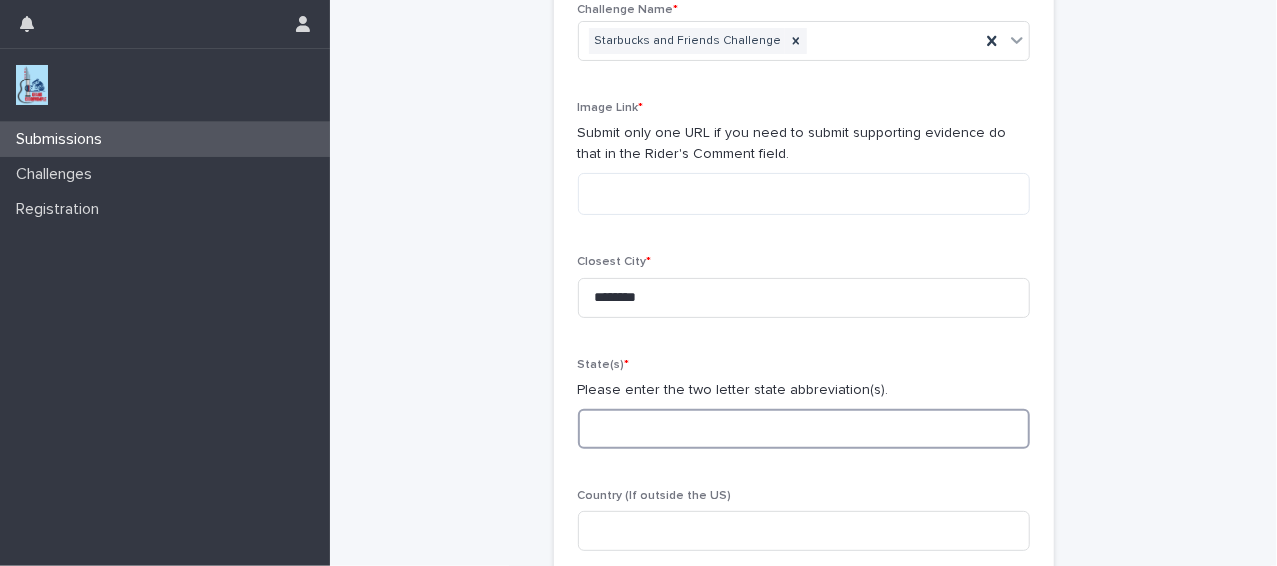 click at bounding box center (804, 429) 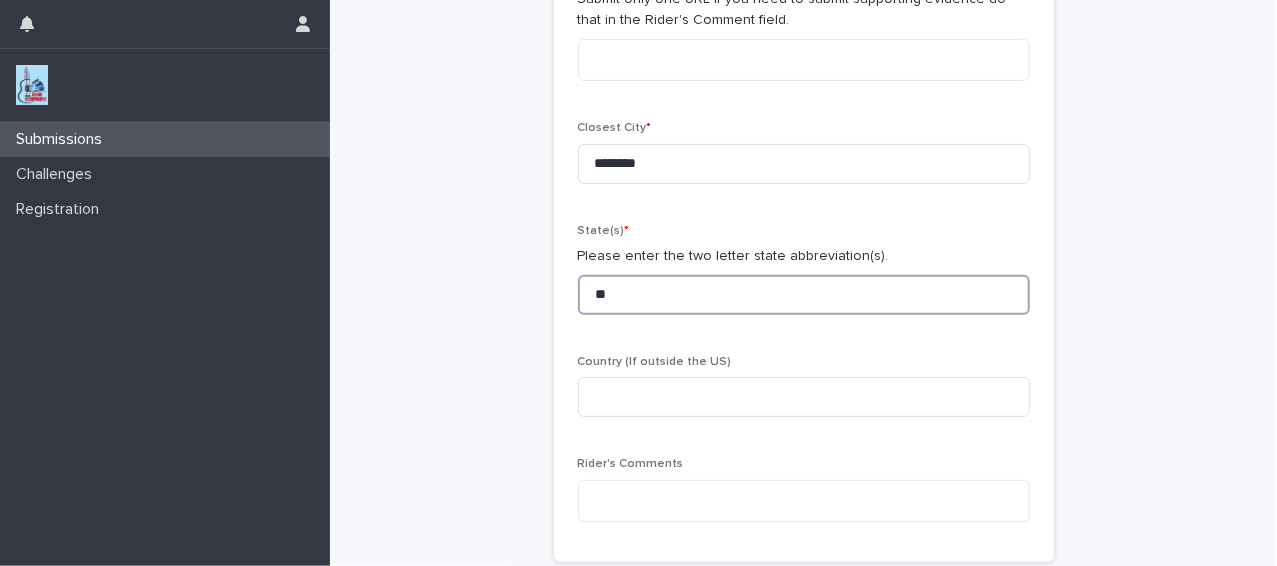scroll, scrollTop: 268, scrollLeft: 0, axis: vertical 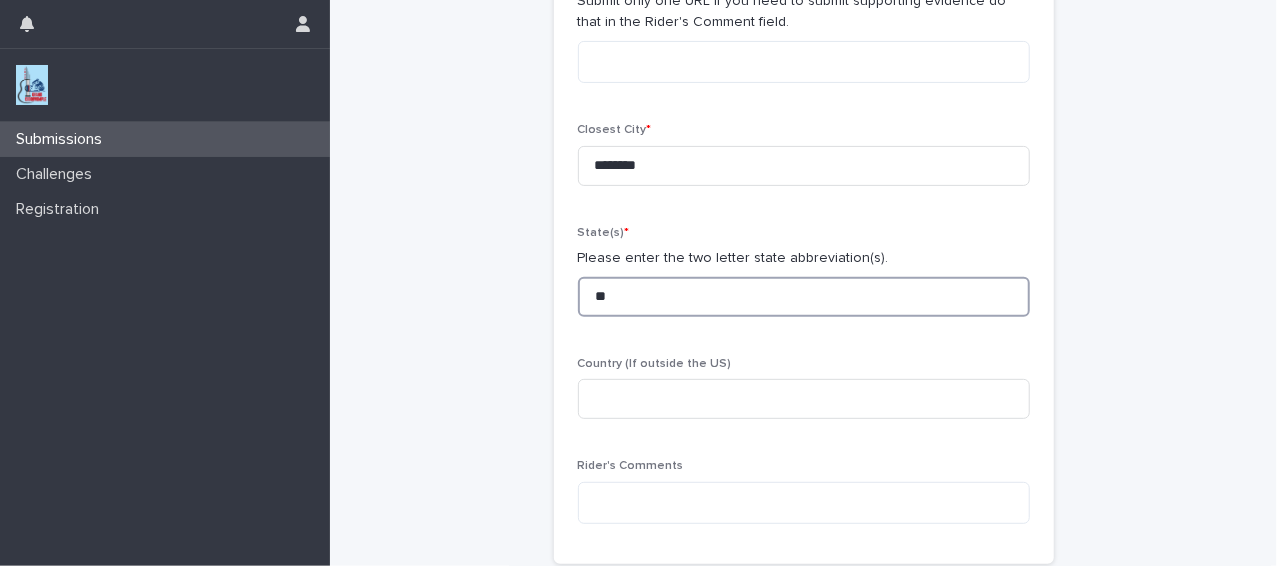 type on "**" 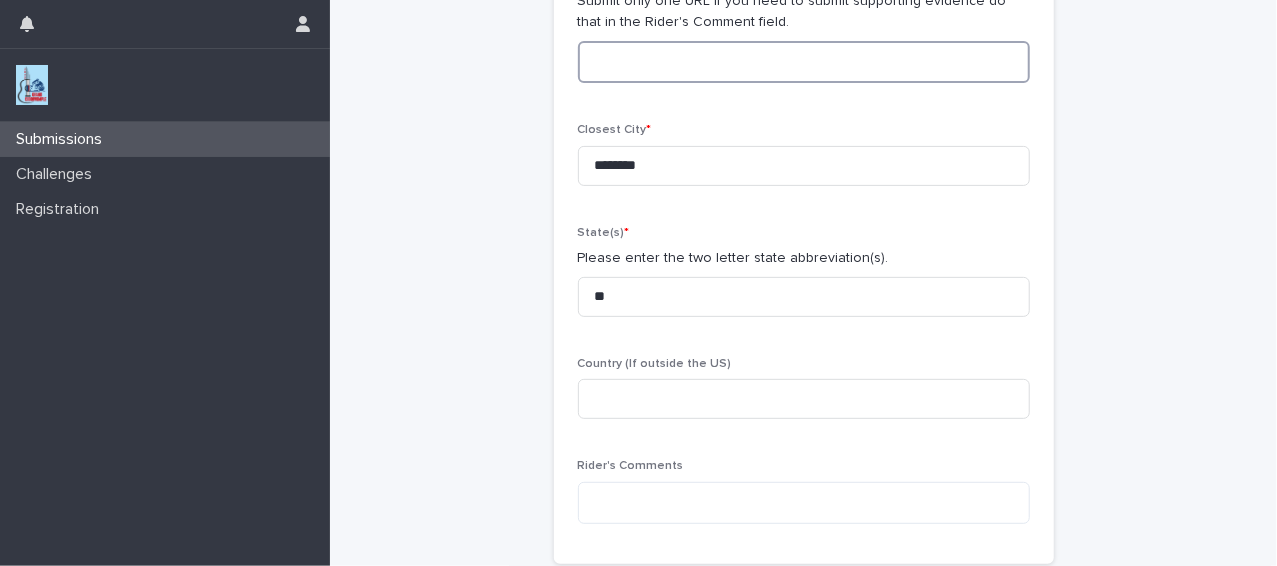 click at bounding box center (804, 62) 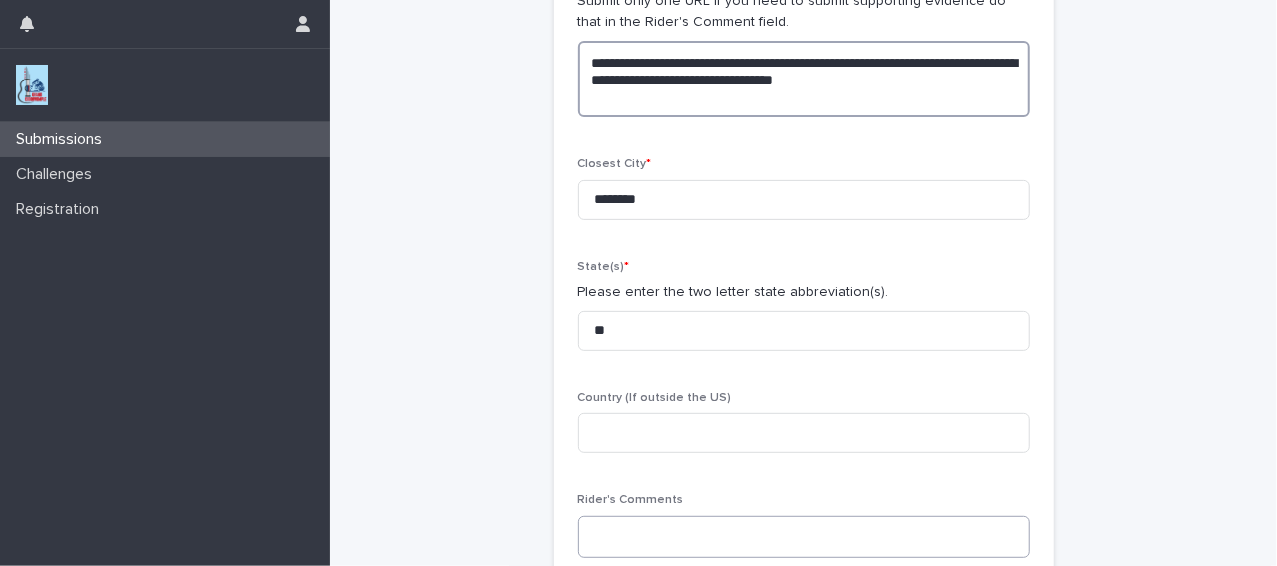 type on "**********" 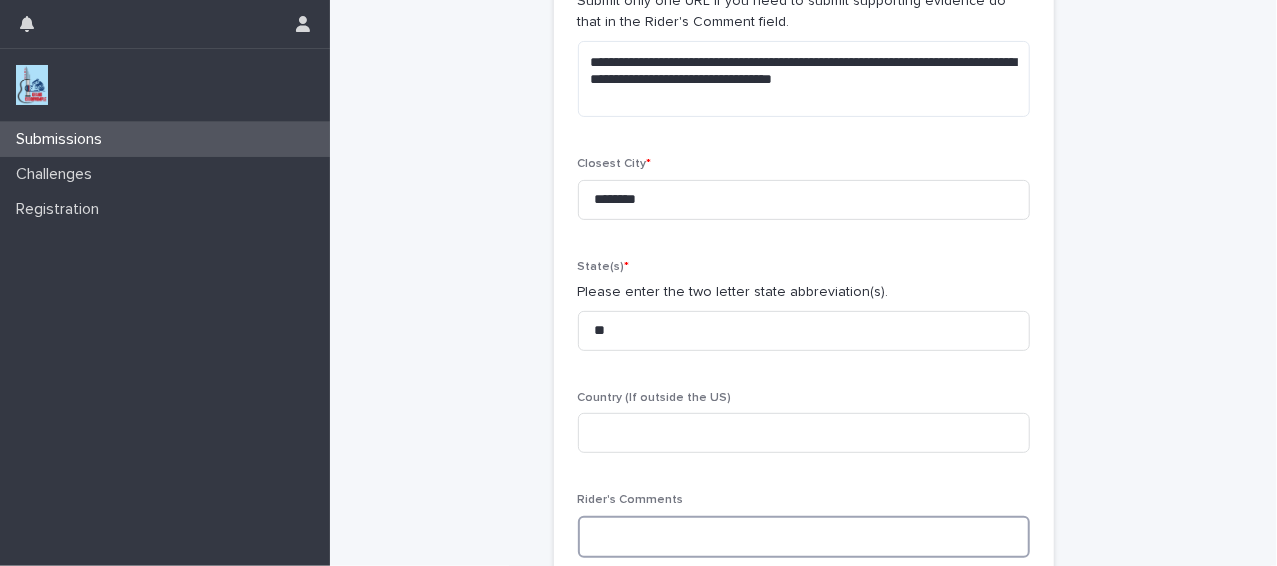 click at bounding box center [804, 537] 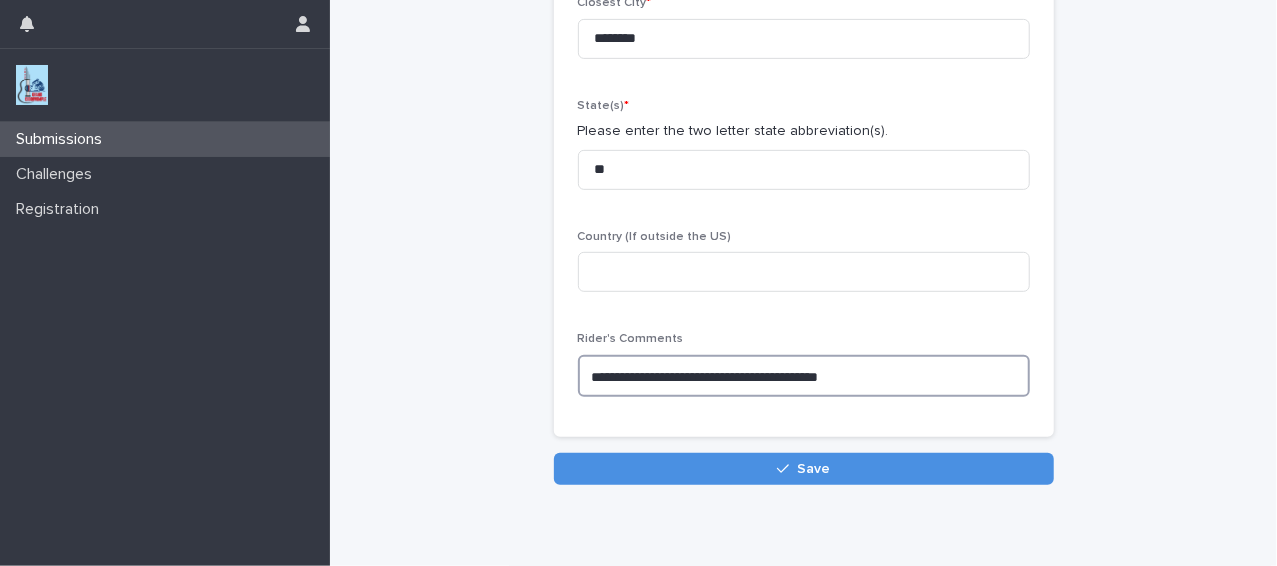 scroll, scrollTop: 436, scrollLeft: 0, axis: vertical 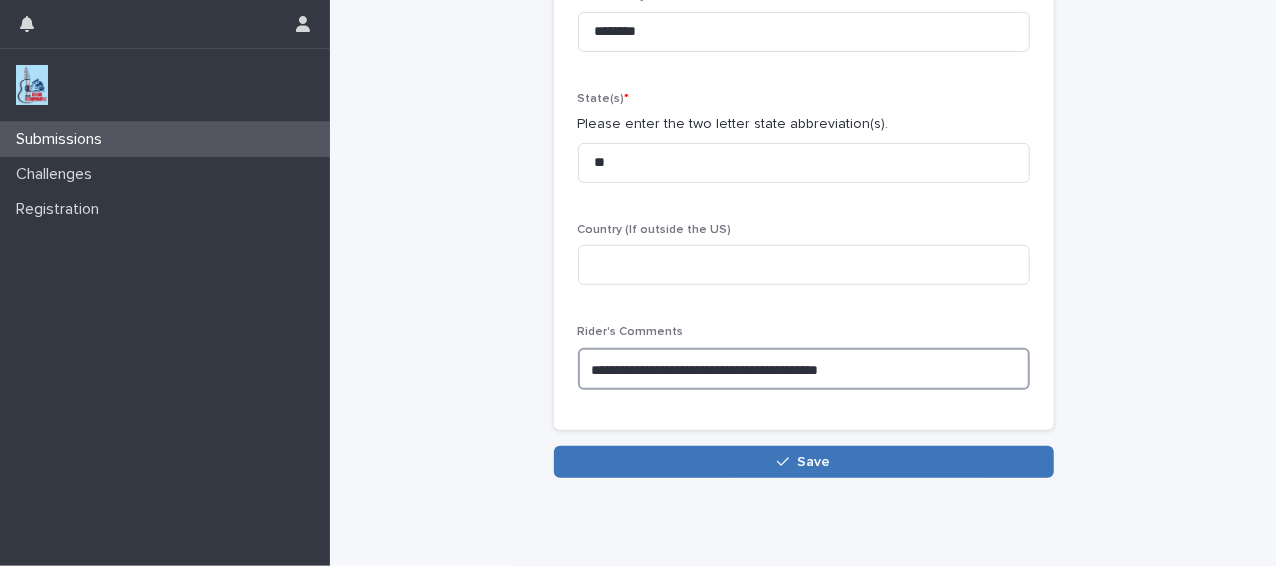 type on "**********" 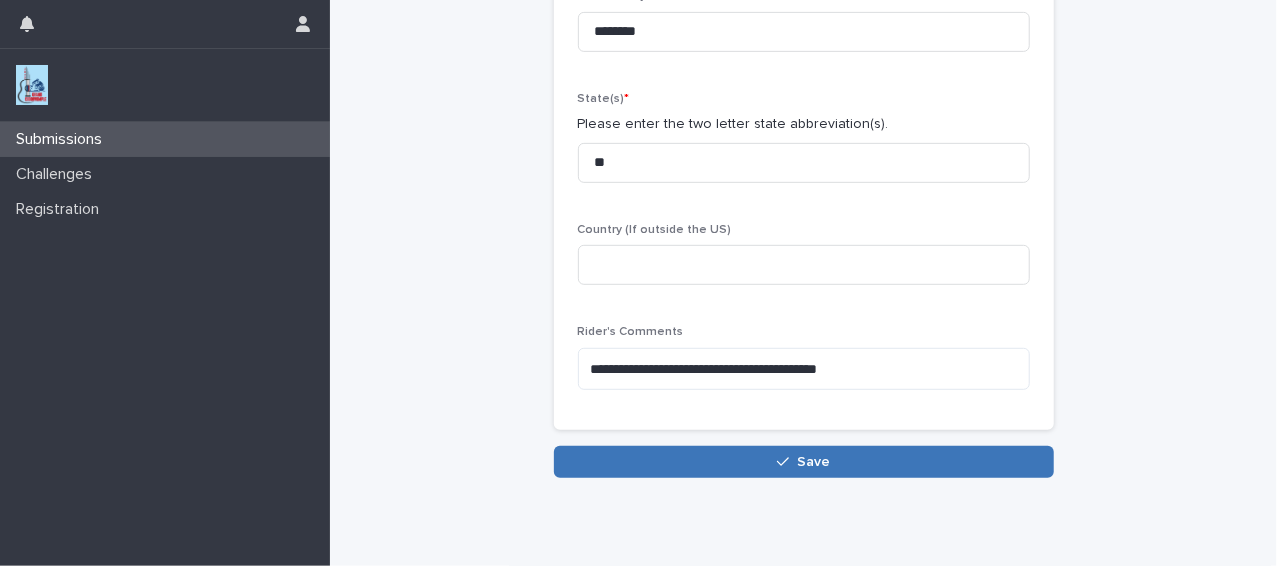 click on "Save" at bounding box center (804, 462) 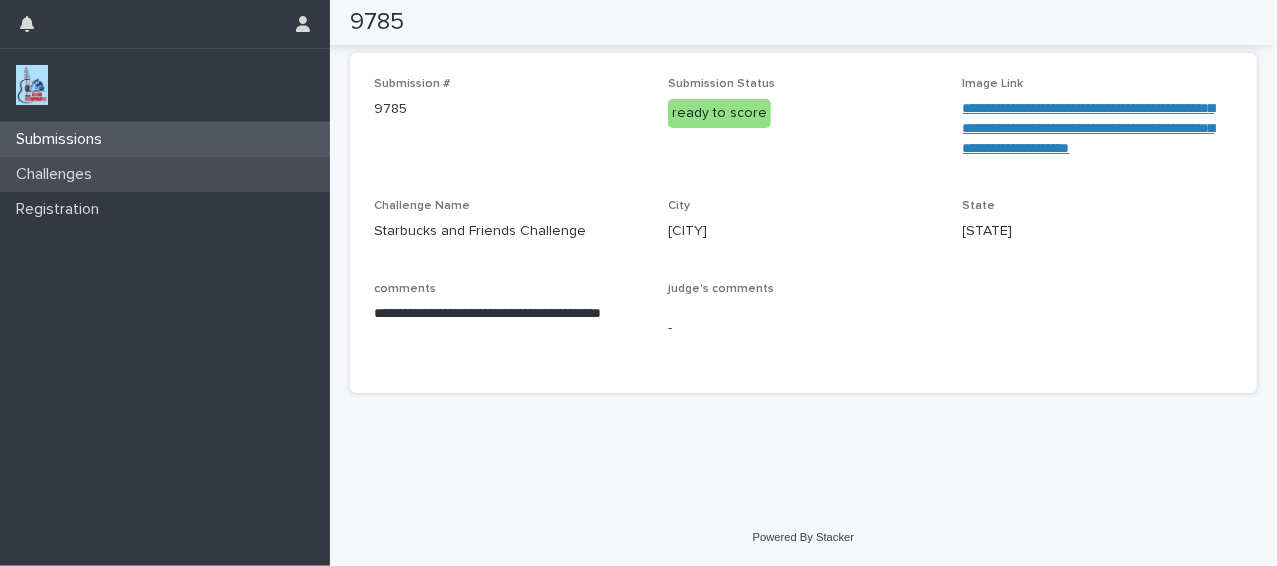 scroll, scrollTop: 132, scrollLeft: 0, axis: vertical 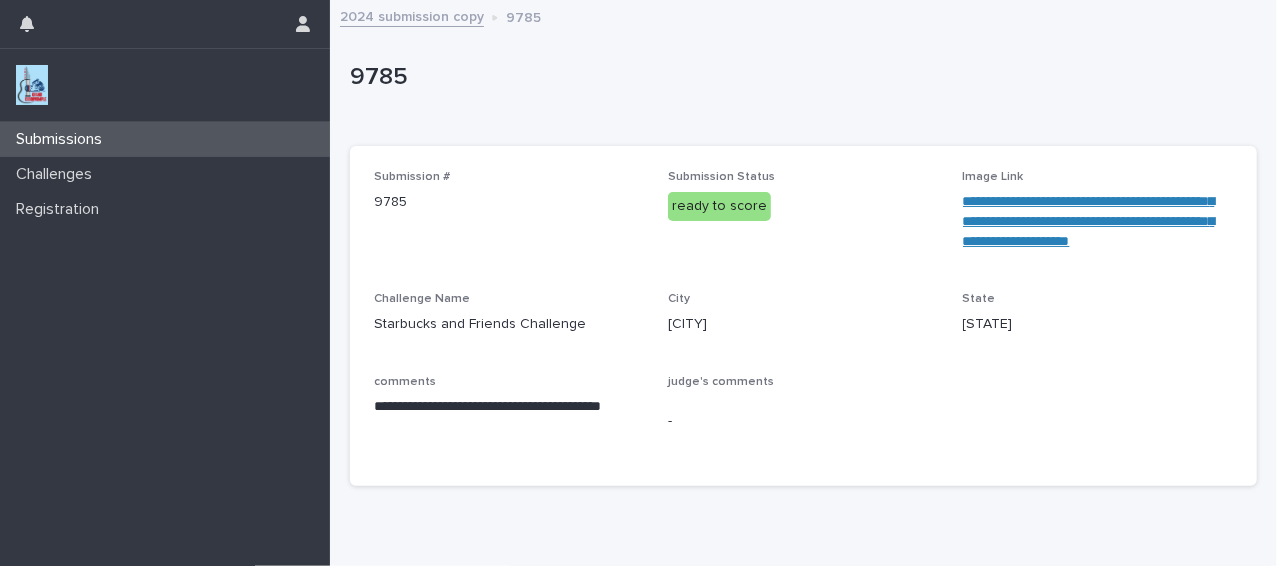 click on "Submissions" at bounding box center (165, 139) 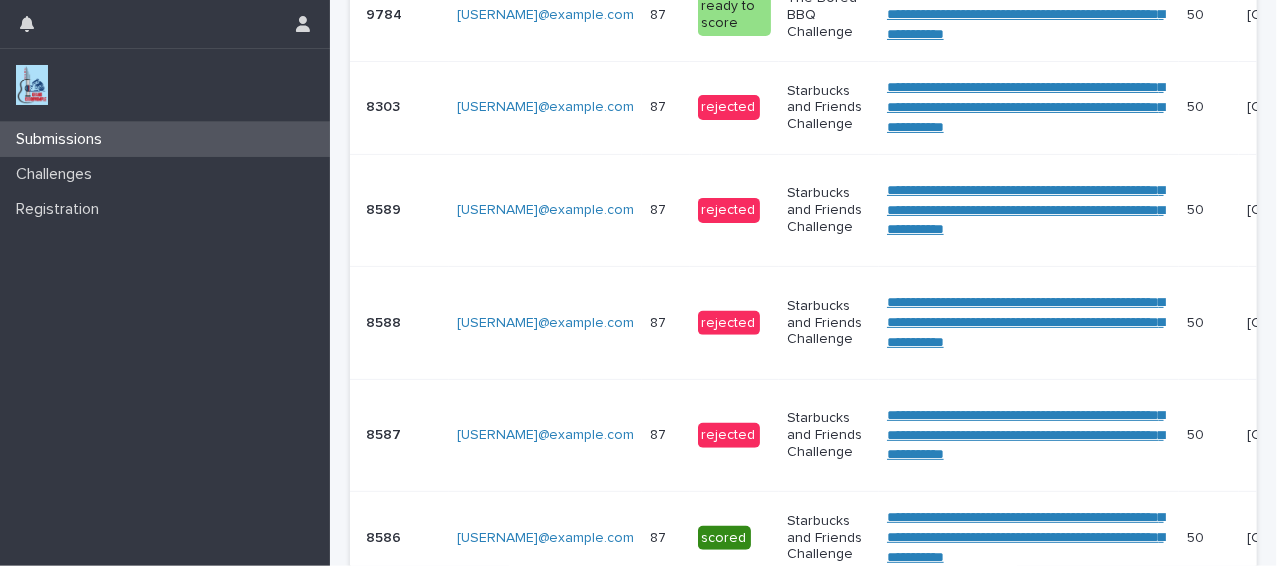 scroll, scrollTop: 619, scrollLeft: 0, axis: vertical 